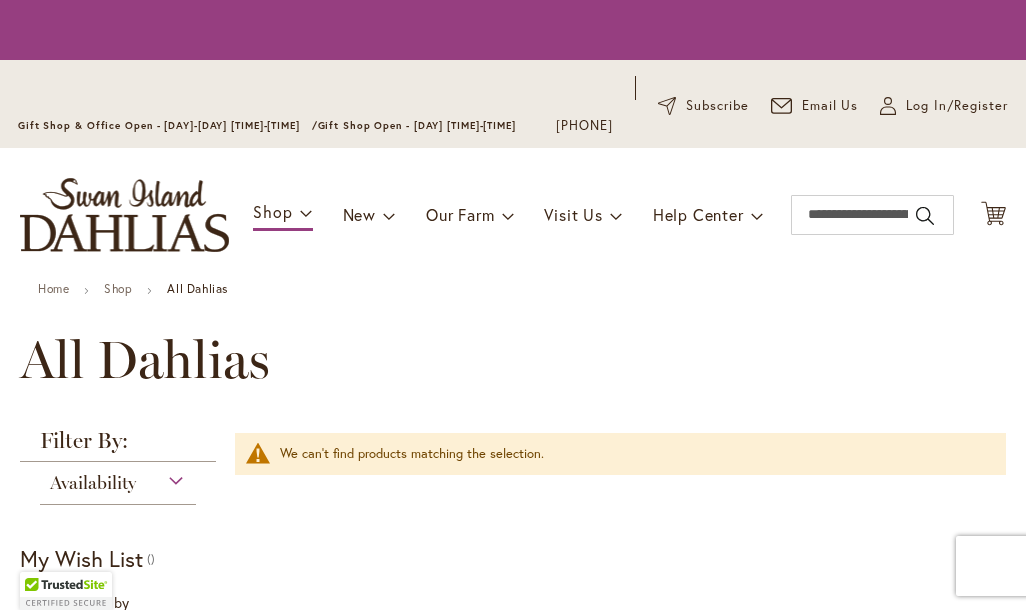 scroll, scrollTop: 0, scrollLeft: 0, axis: both 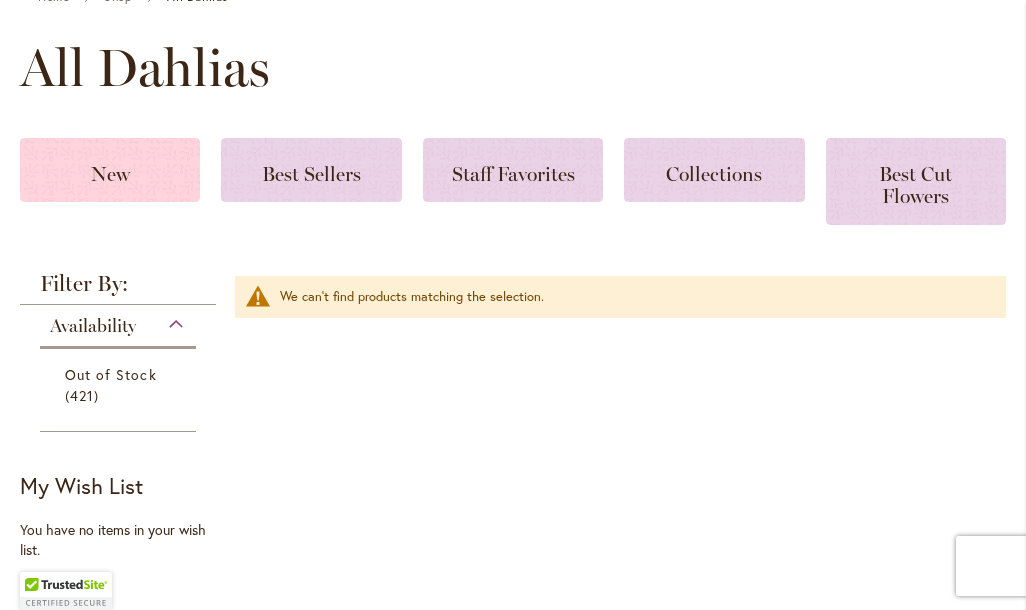 click on "New" 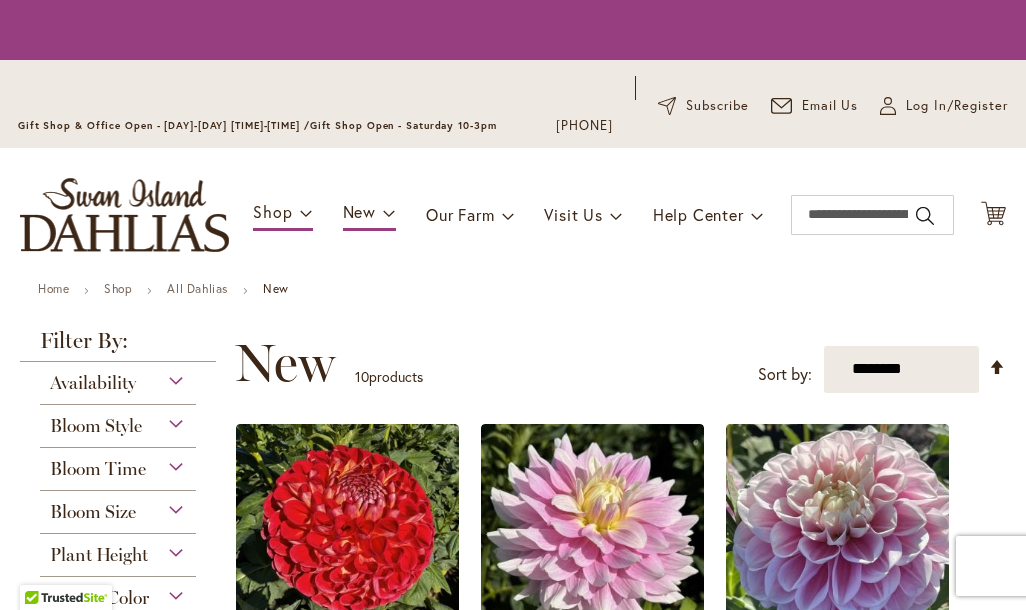 scroll, scrollTop: 0, scrollLeft: 0, axis: both 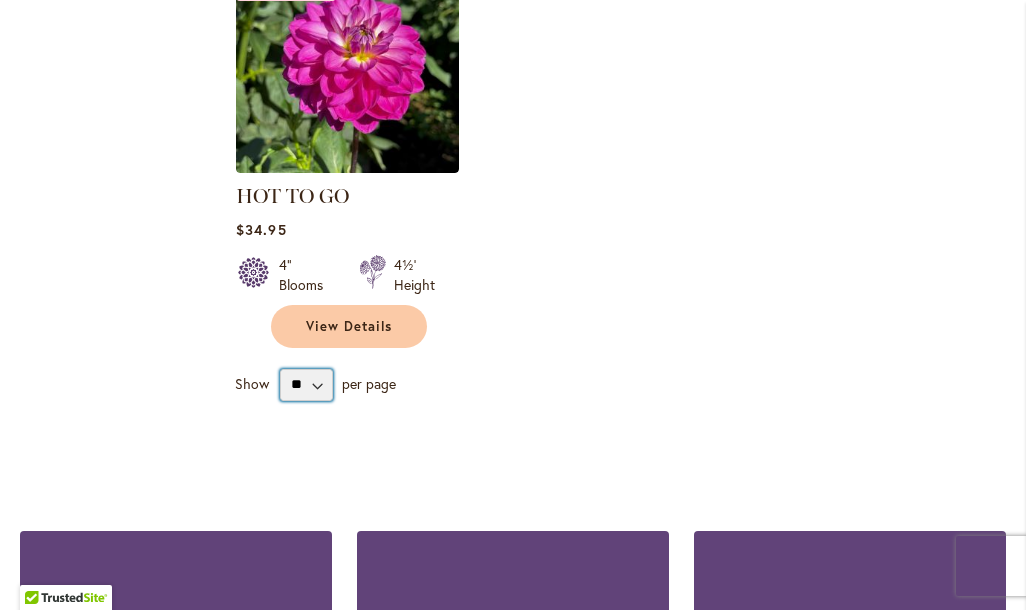 click on "**
**
**
**" at bounding box center (306, 385) 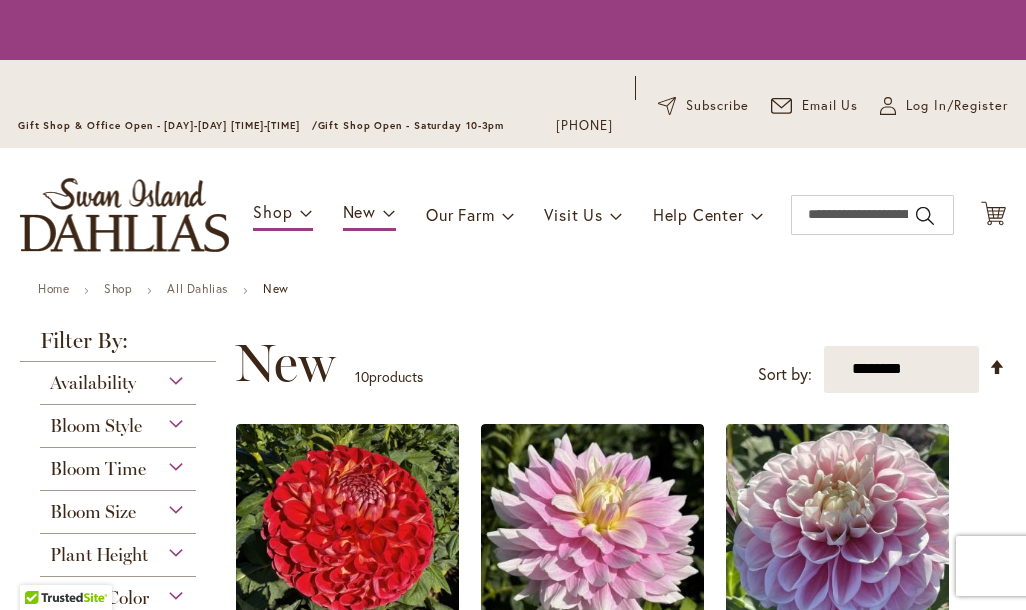 scroll, scrollTop: 0, scrollLeft: 0, axis: both 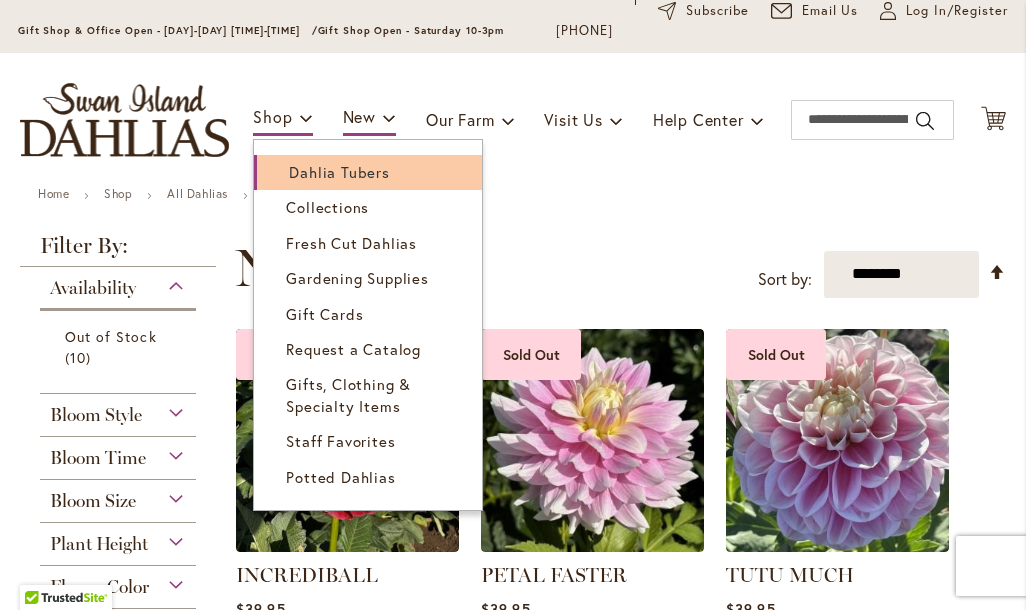 click on "Dahlia Tubers" at bounding box center [339, 172] 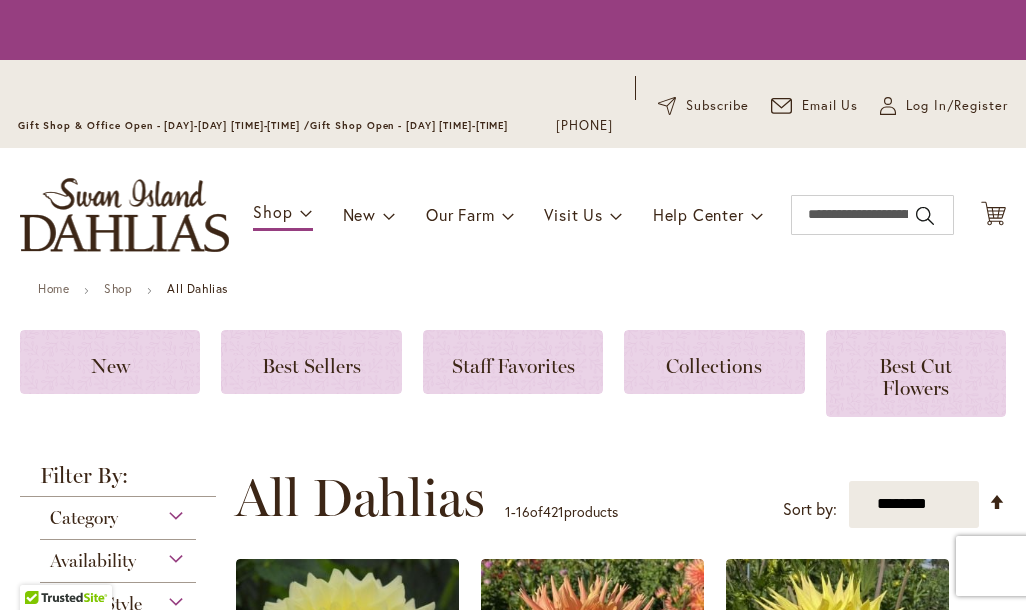 scroll, scrollTop: 0, scrollLeft: 0, axis: both 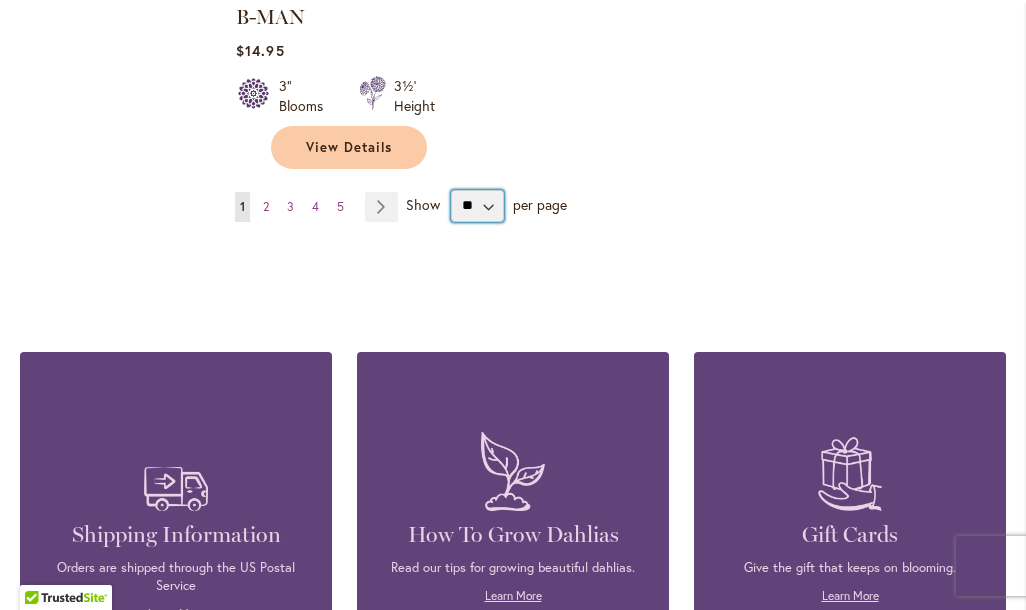 click on "**
**
**
**" at bounding box center (477, 206) 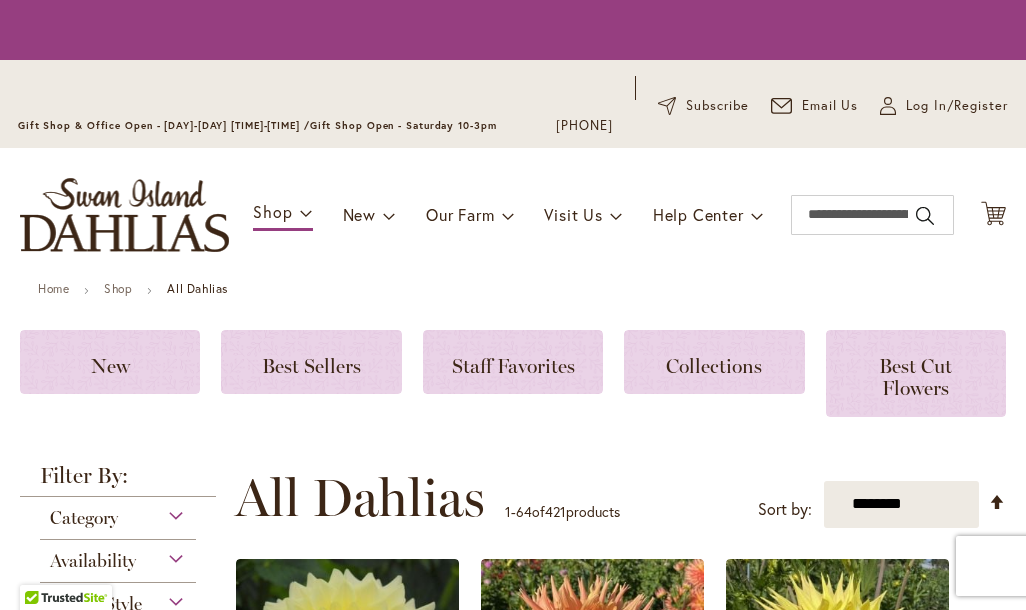 scroll, scrollTop: 0, scrollLeft: 0, axis: both 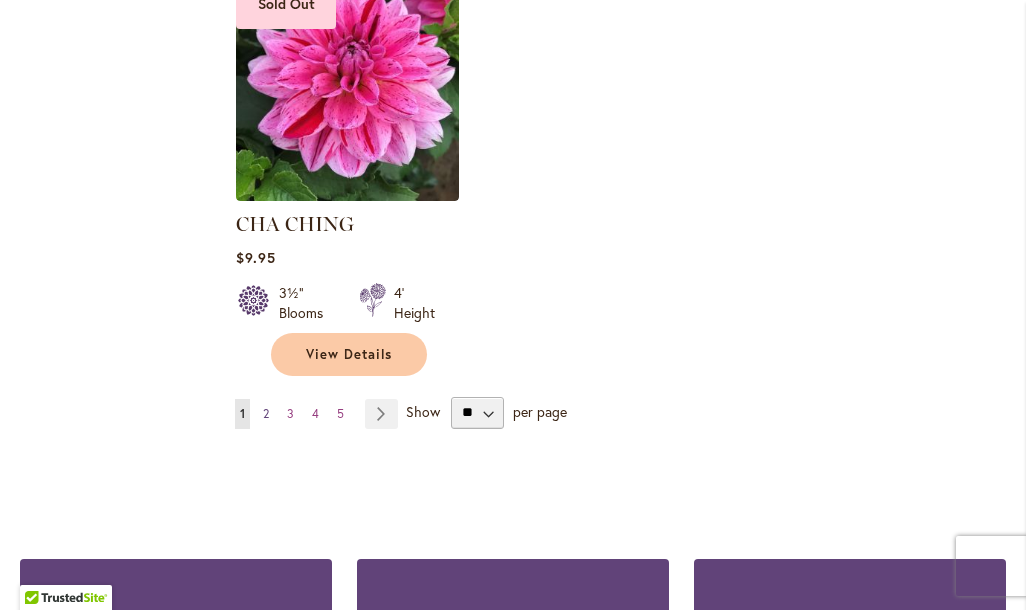 click on "Page
2" at bounding box center [266, 414] 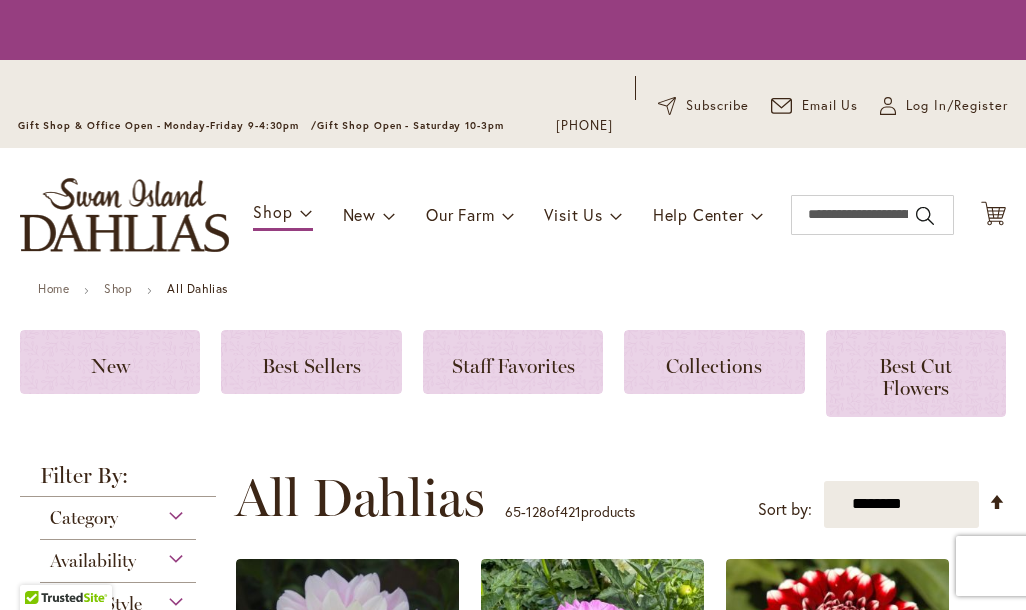 scroll, scrollTop: 0, scrollLeft: 0, axis: both 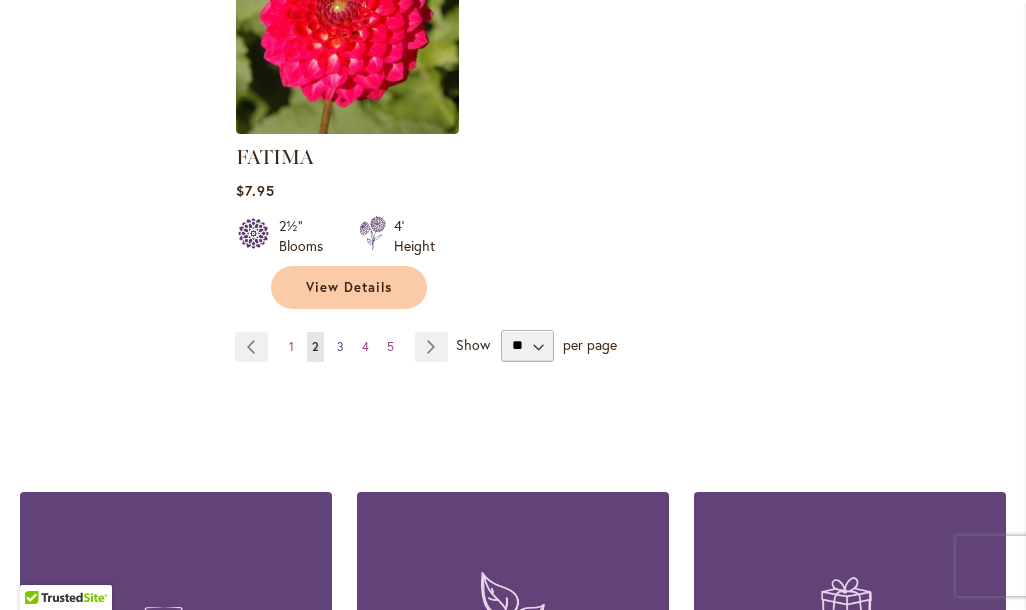 click on "3" at bounding box center (340, 346) 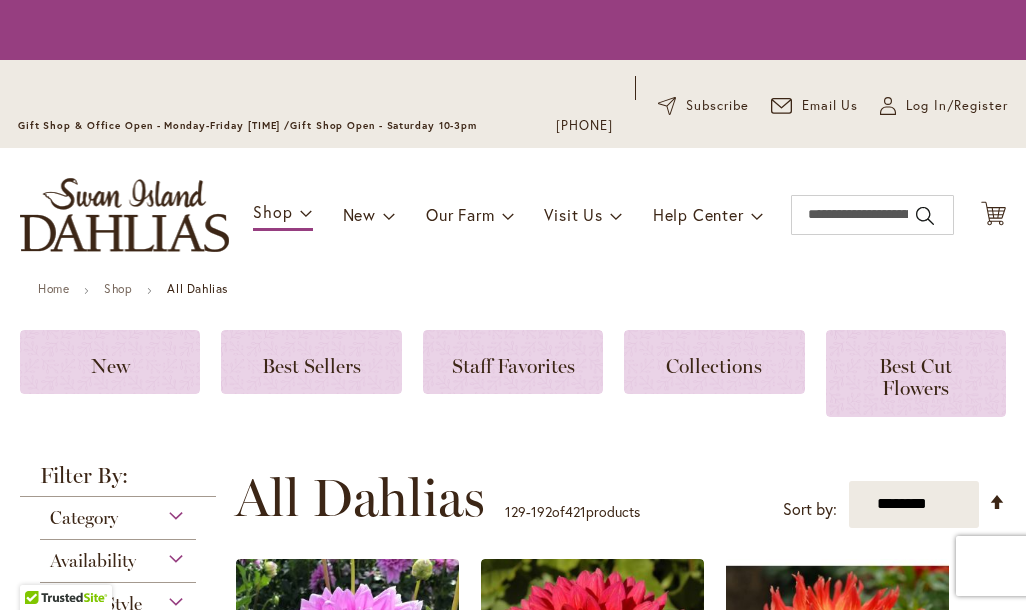 scroll, scrollTop: 0, scrollLeft: 0, axis: both 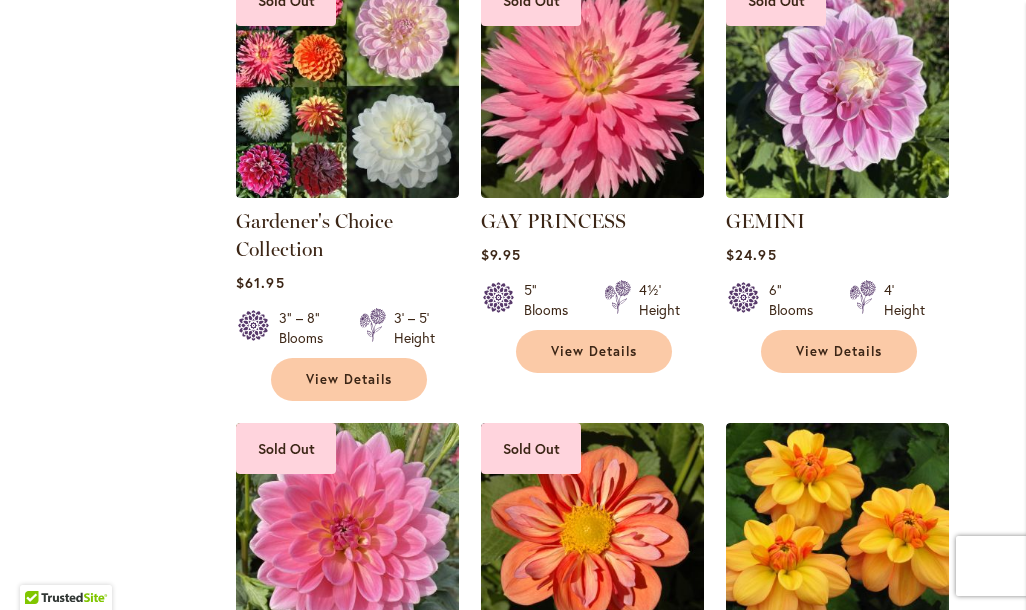 click on "Filter by:
Filter By:
Category
Best Sellers
32
items
New
10
items
Collections 9 276" at bounding box center (513, 2116) 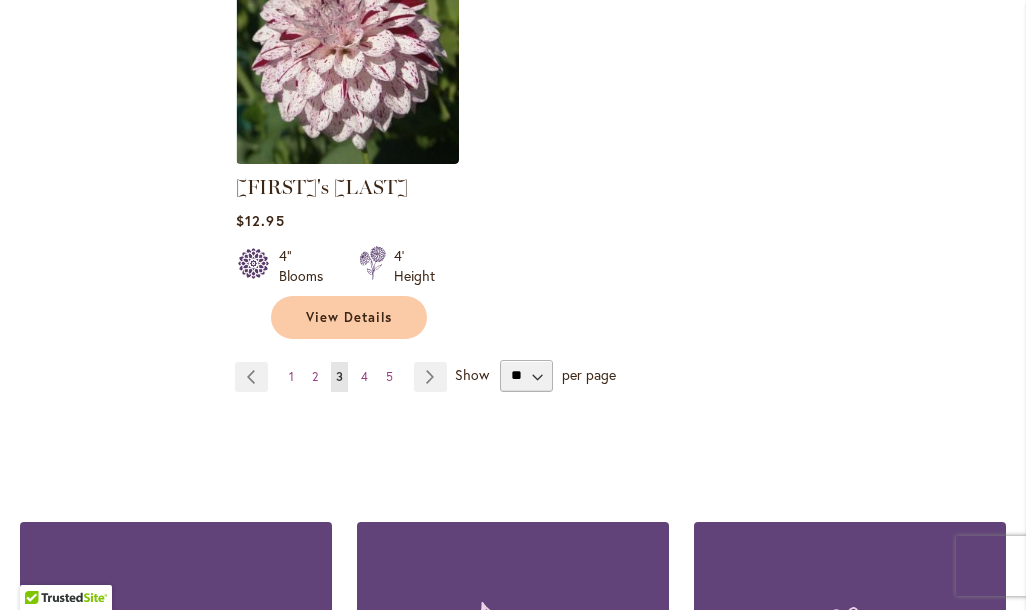 scroll, scrollTop: 9610, scrollLeft: 0, axis: vertical 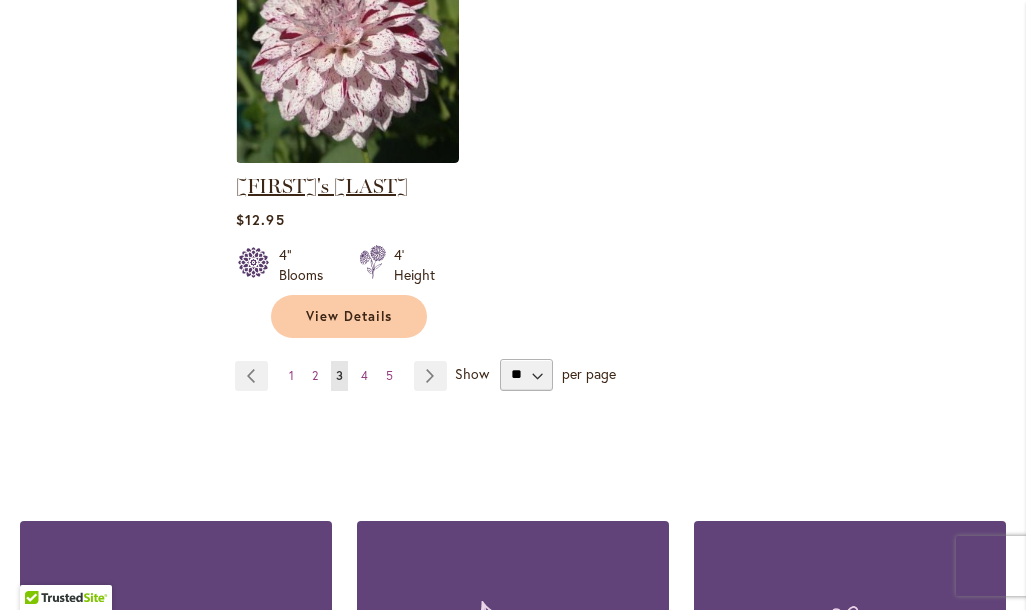 click on "[FIRST]'s [LAST]" at bounding box center (322, 186) 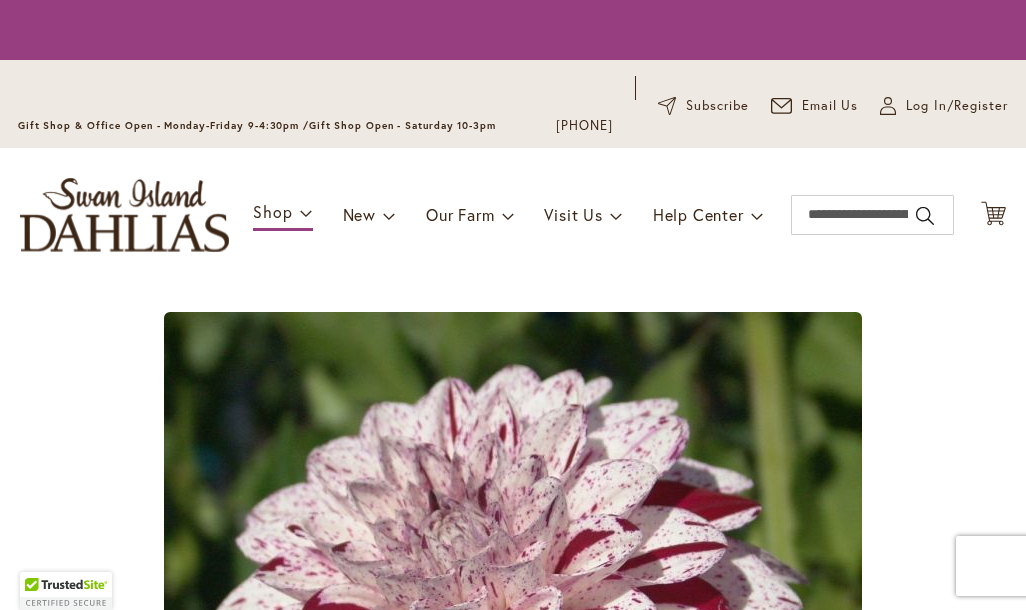 scroll, scrollTop: 0, scrollLeft: 0, axis: both 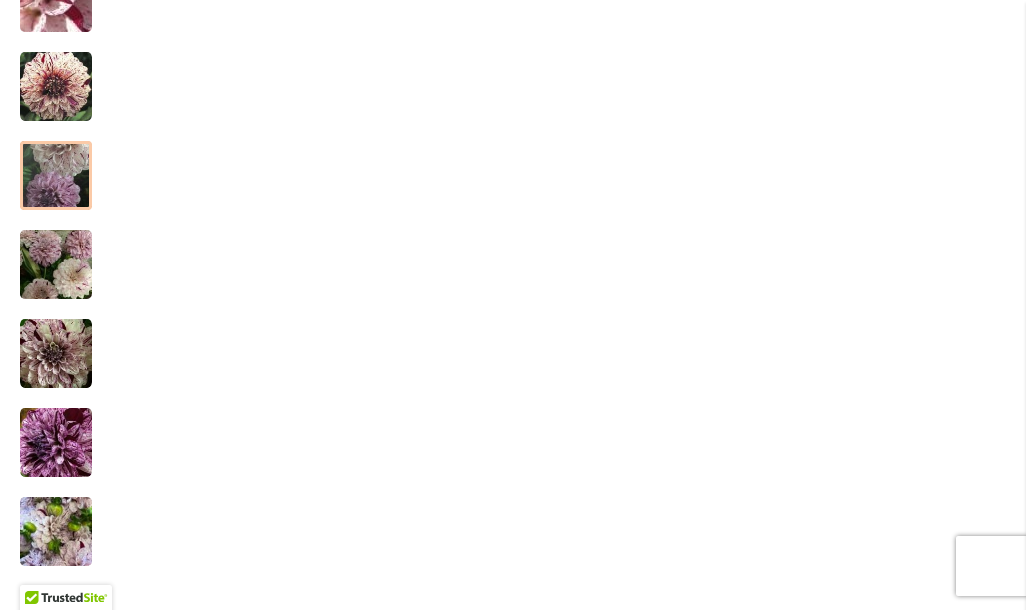 click at bounding box center (56, 175) 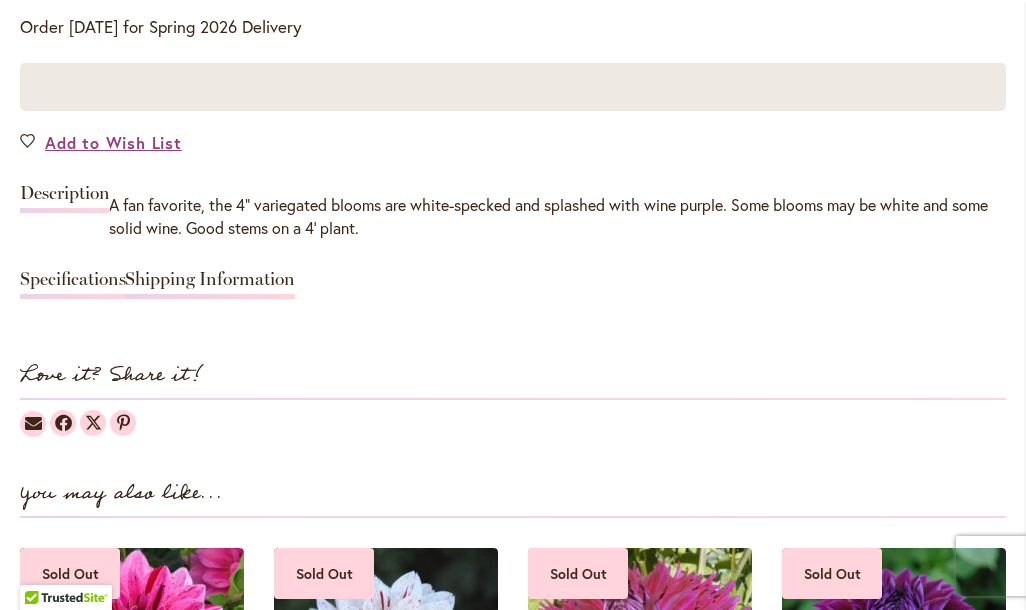 scroll, scrollTop: 1577, scrollLeft: 0, axis: vertical 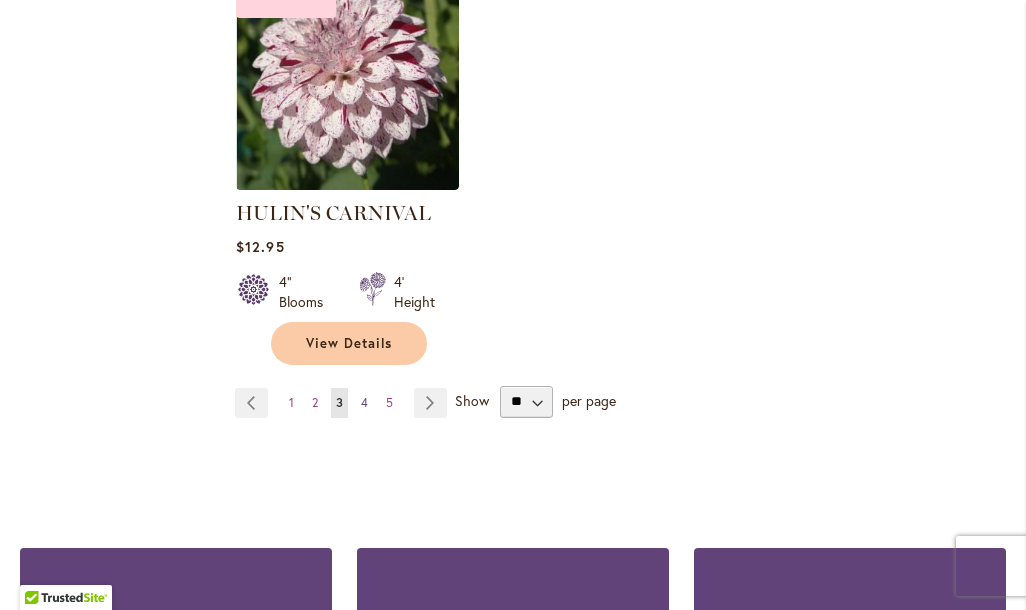 click on "4" at bounding box center (364, 402) 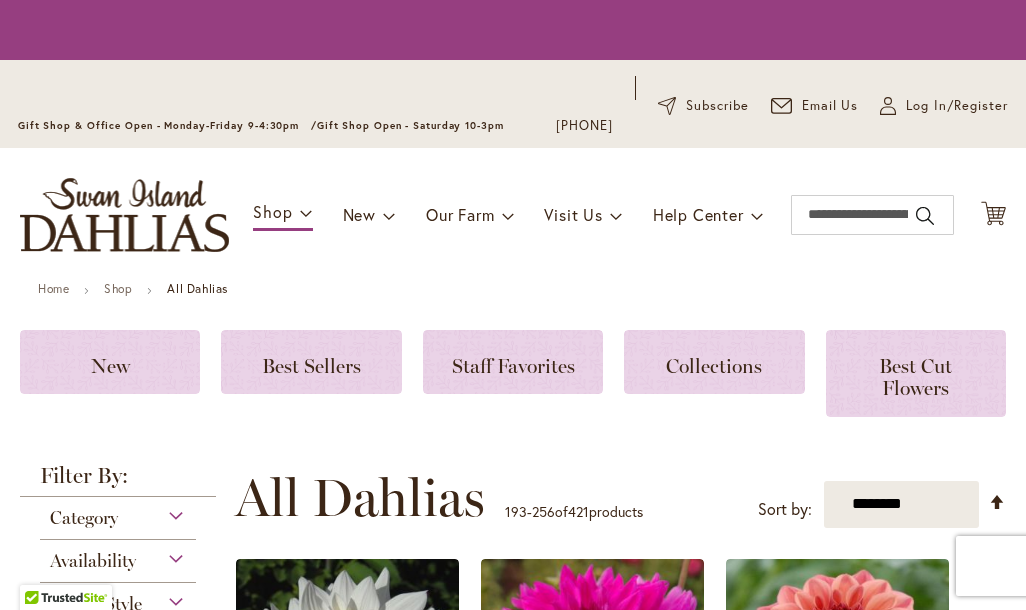 scroll, scrollTop: 0, scrollLeft: 0, axis: both 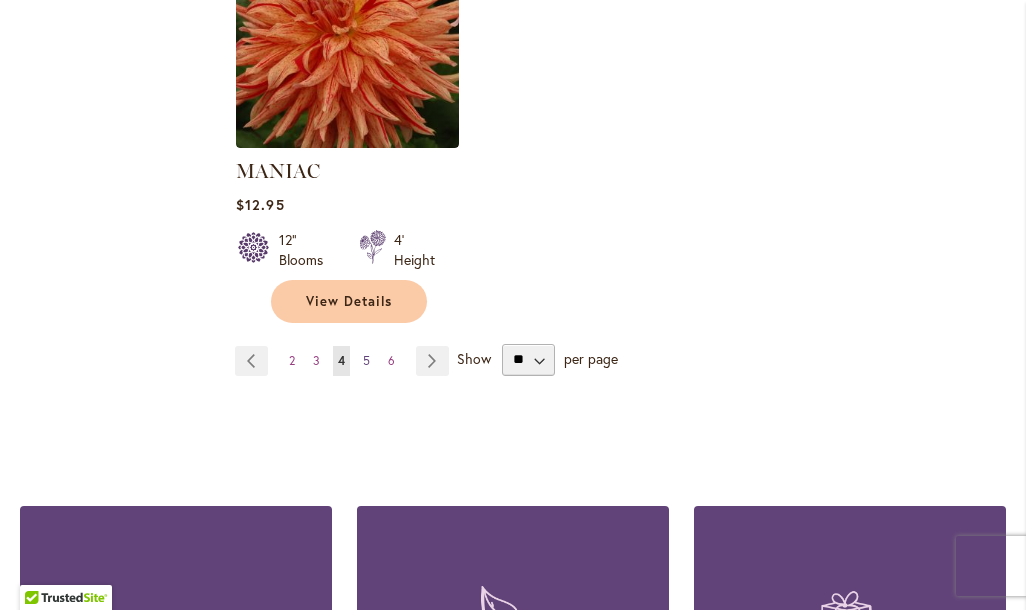 click on "5" at bounding box center (366, 360) 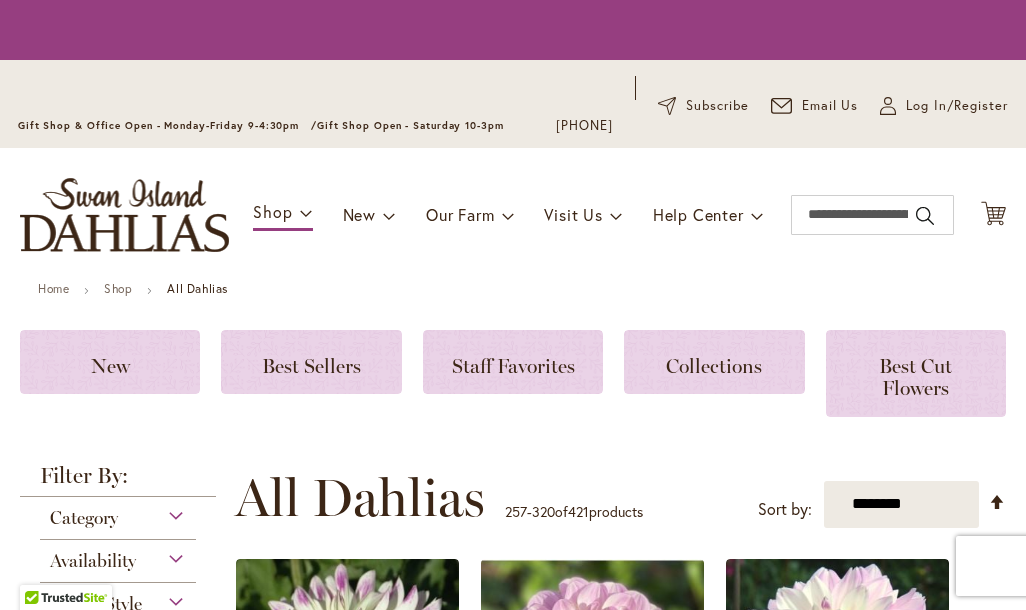 scroll, scrollTop: 0, scrollLeft: 0, axis: both 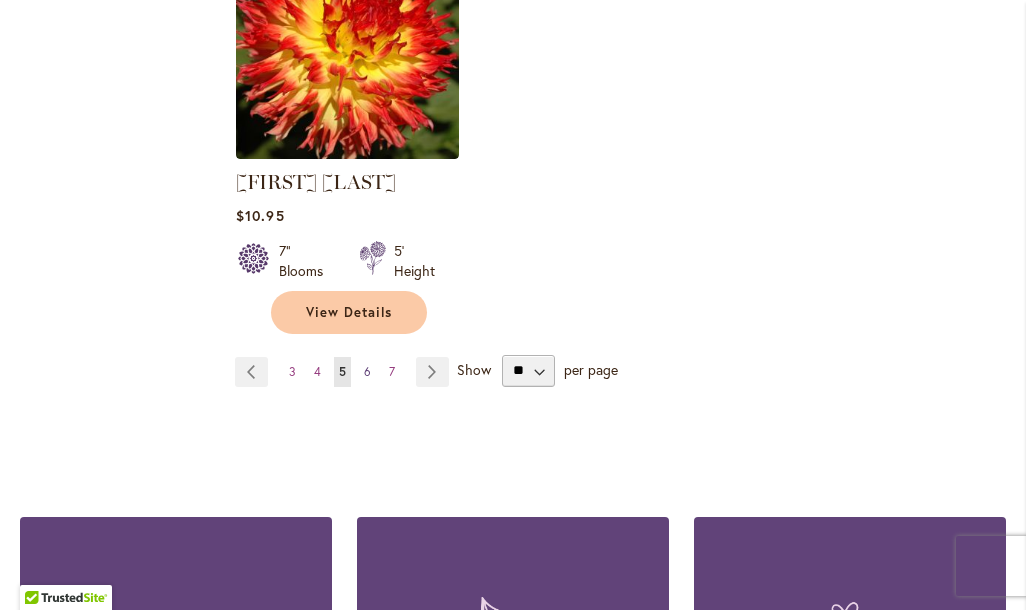 click on "Page
6" at bounding box center (367, 372) 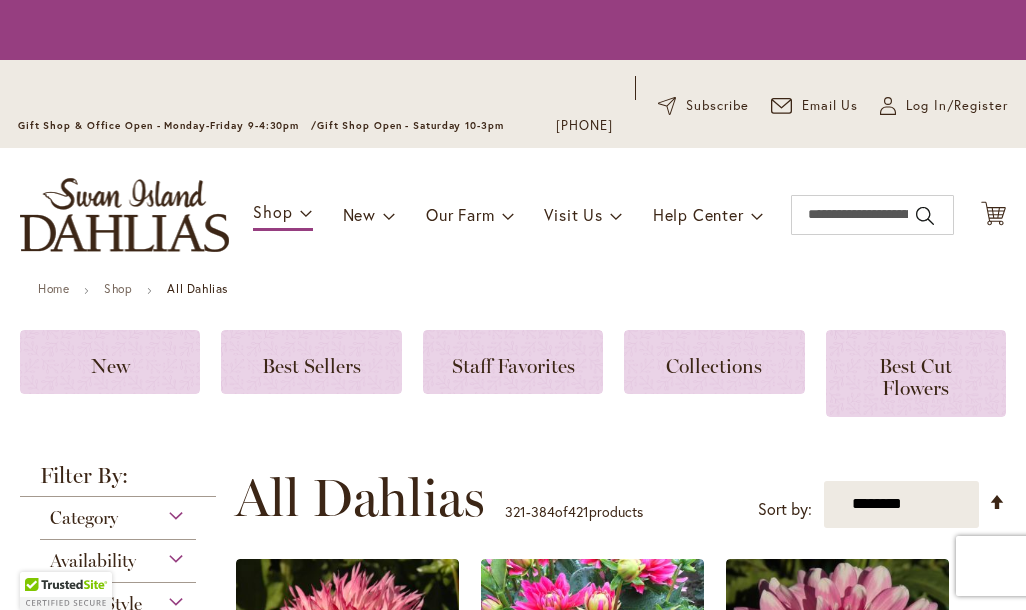 scroll, scrollTop: 0, scrollLeft: 0, axis: both 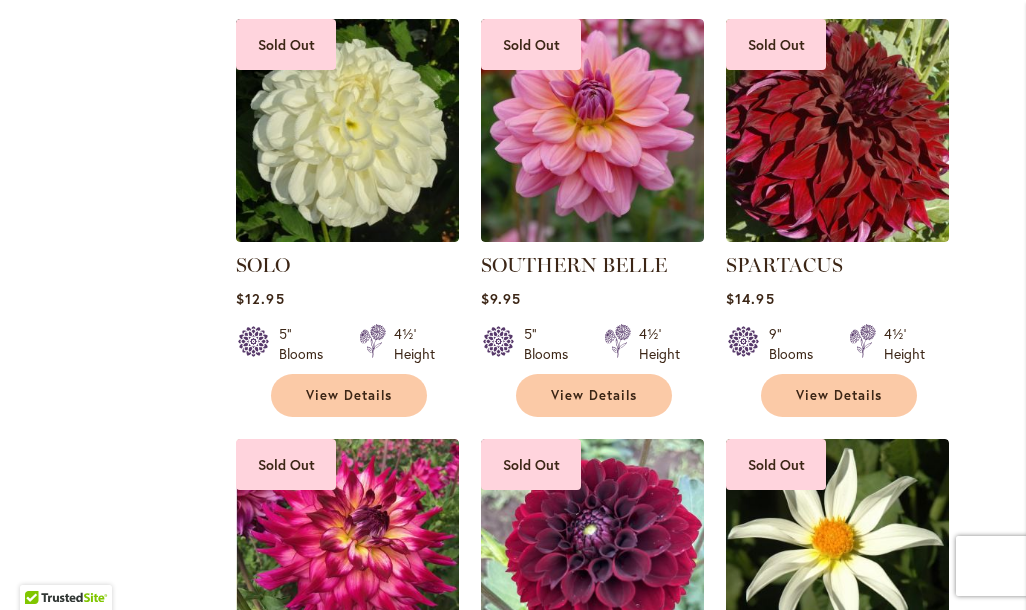 click on "View Details" at bounding box center [348, 395] 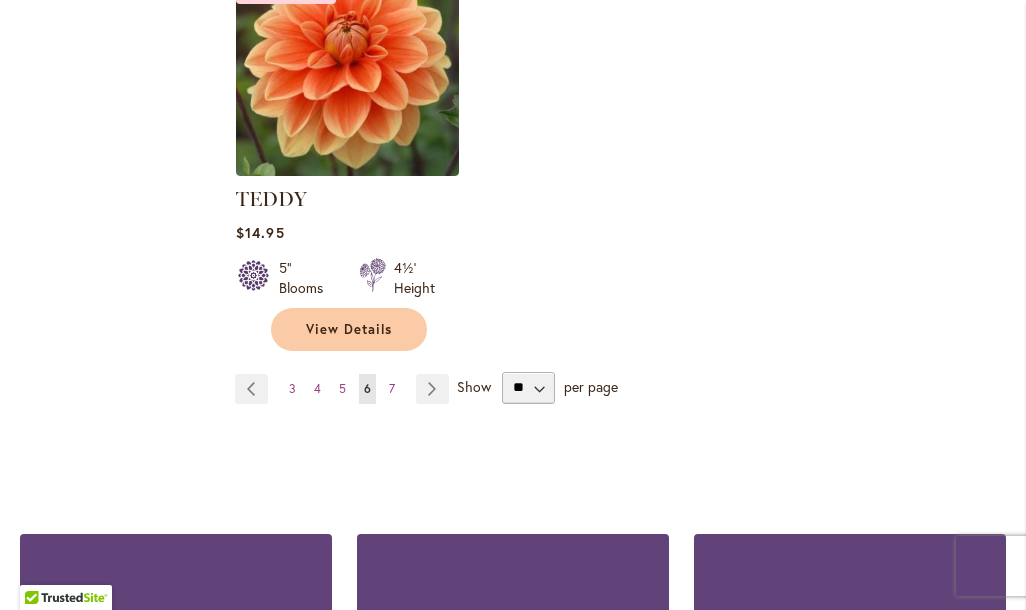 scroll, scrollTop: 9551, scrollLeft: 0, axis: vertical 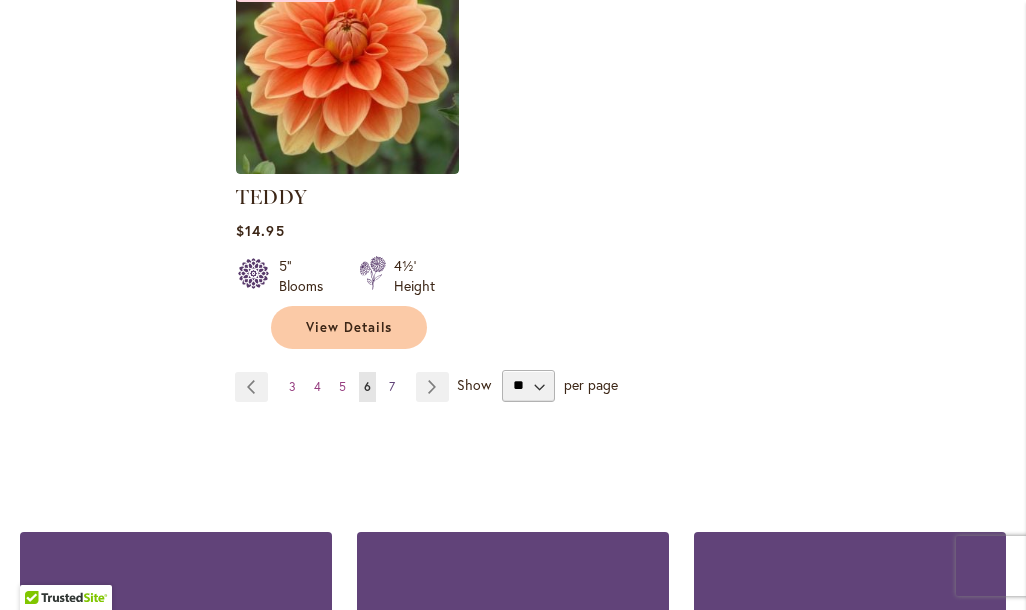 click on "Page
7" at bounding box center [392, 387] 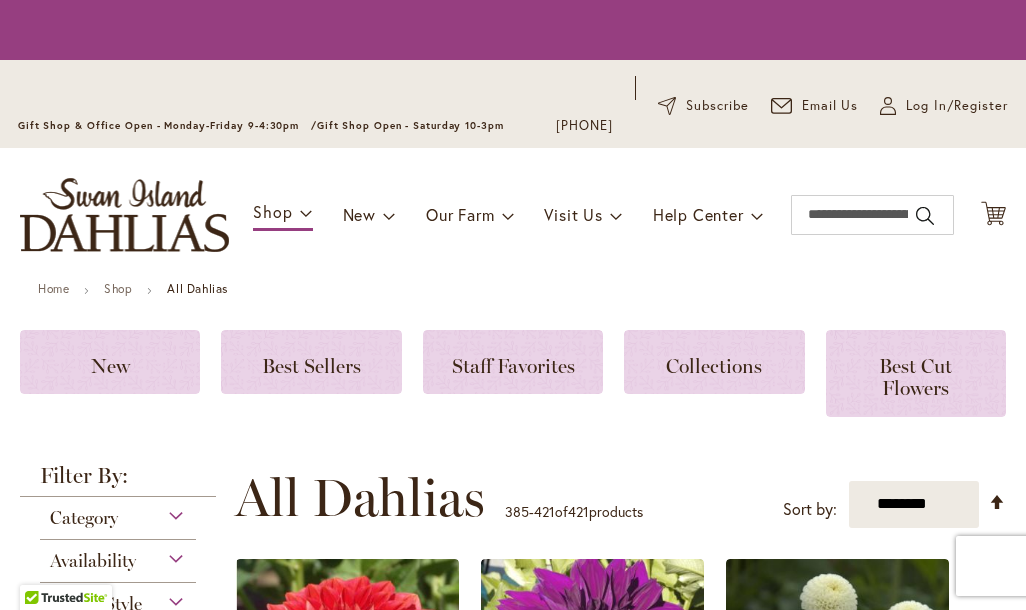 scroll, scrollTop: 0, scrollLeft: 0, axis: both 